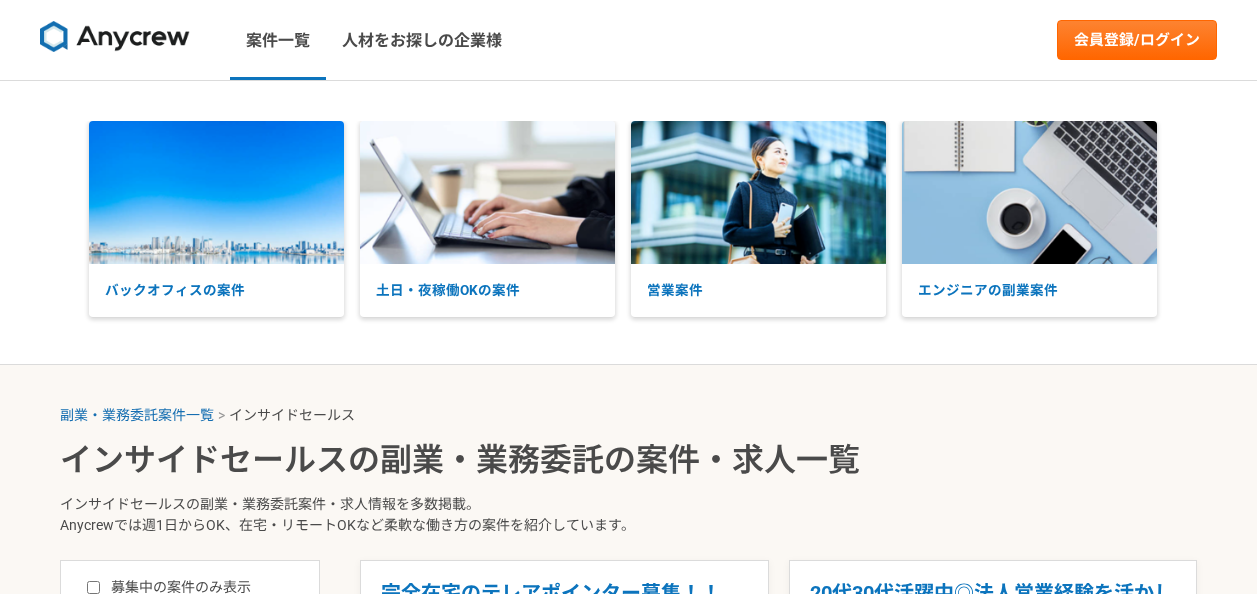 scroll, scrollTop: 0, scrollLeft: 0, axis: both 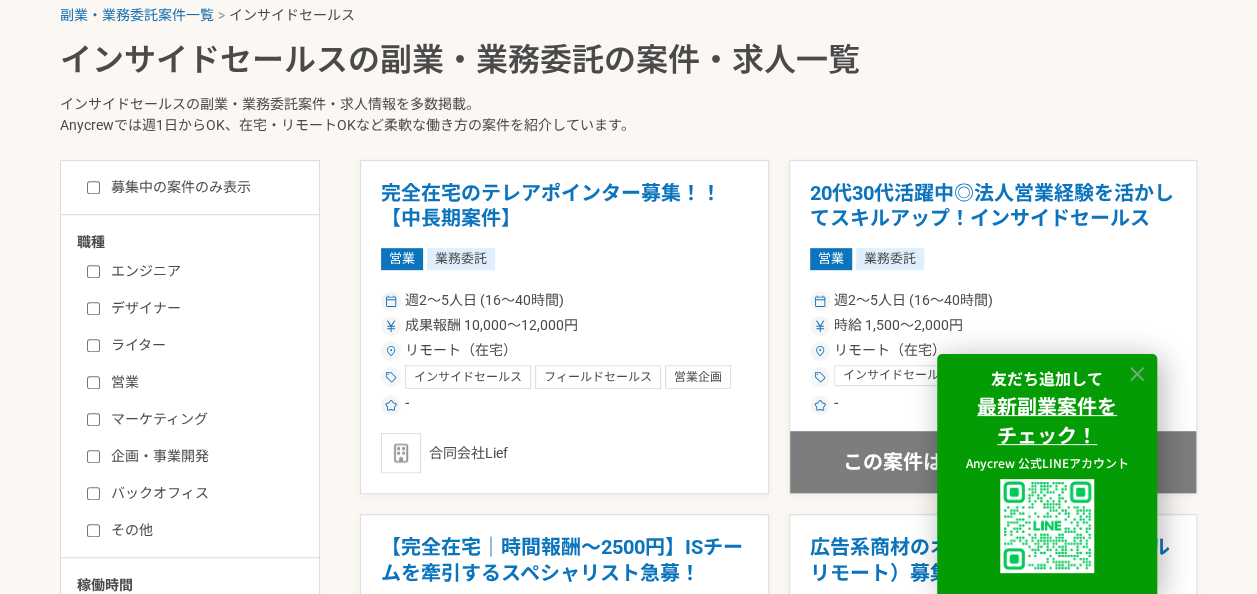 click 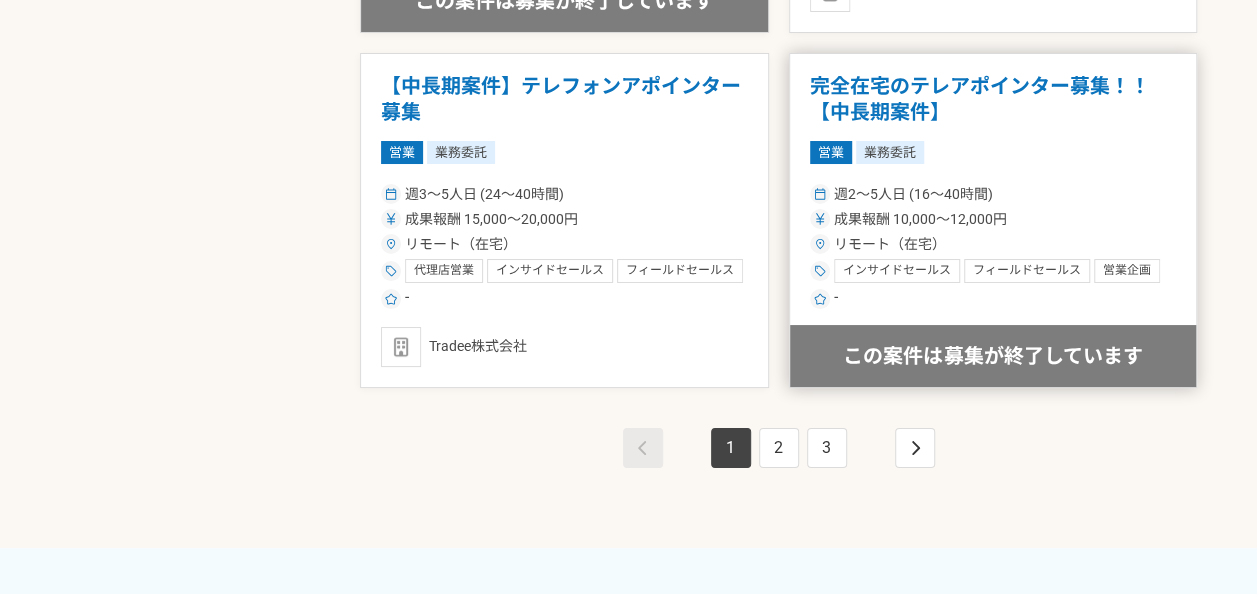scroll, scrollTop: 3700, scrollLeft: 0, axis: vertical 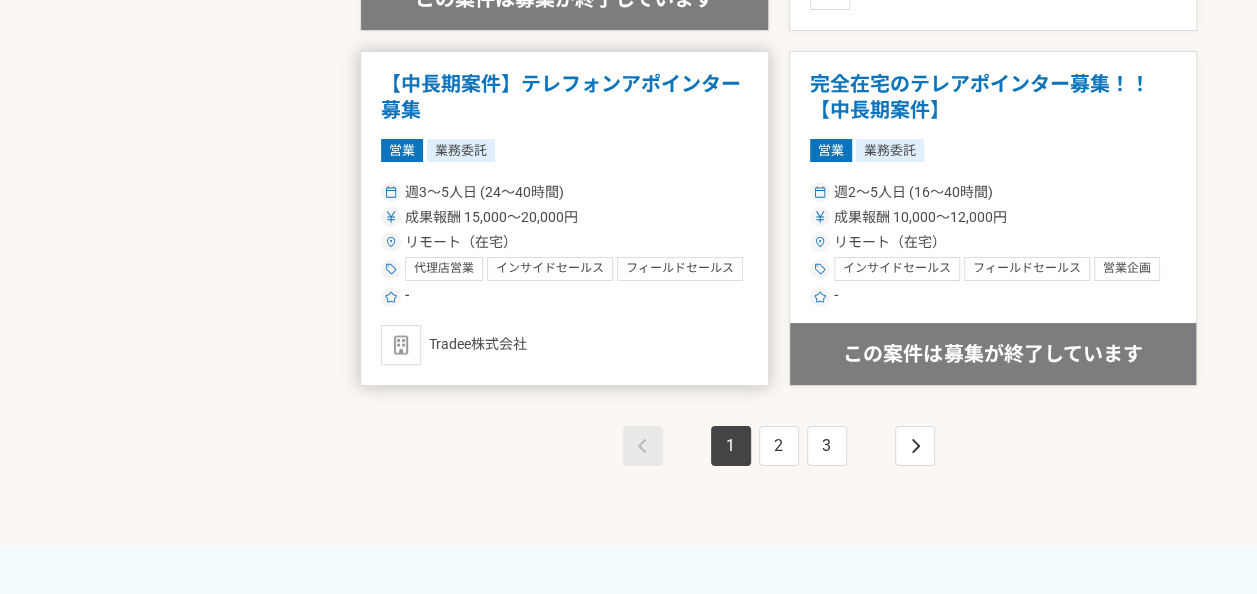 click on "【中長期案件】テレフォンアポインター募集" at bounding box center (564, 97) 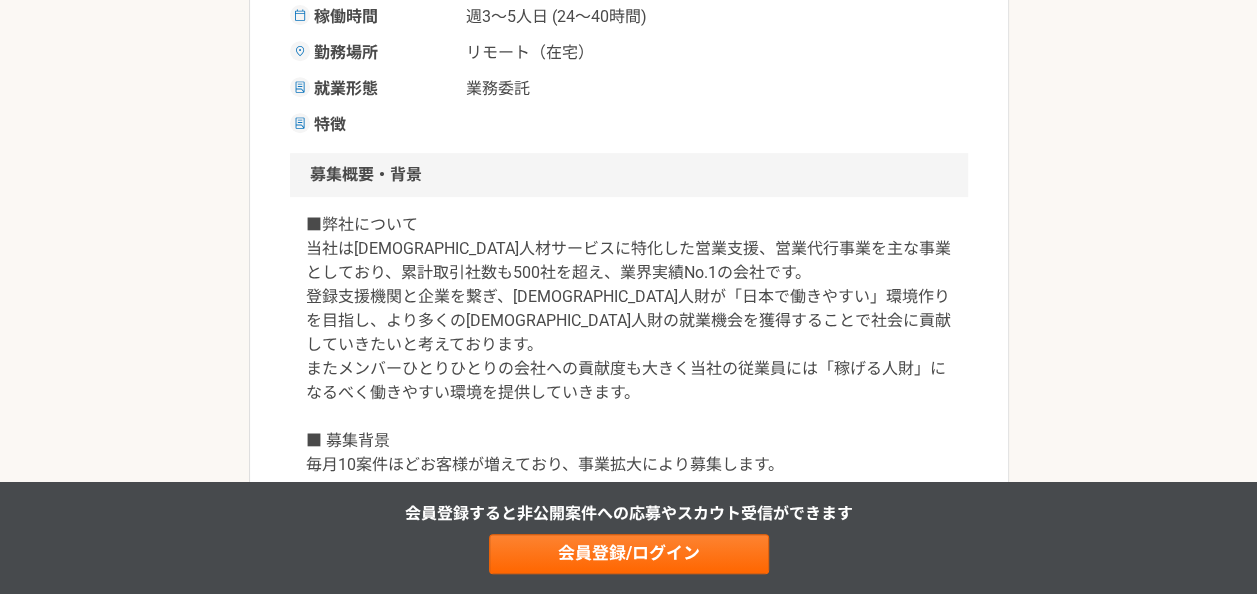 scroll, scrollTop: 500, scrollLeft: 0, axis: vertical 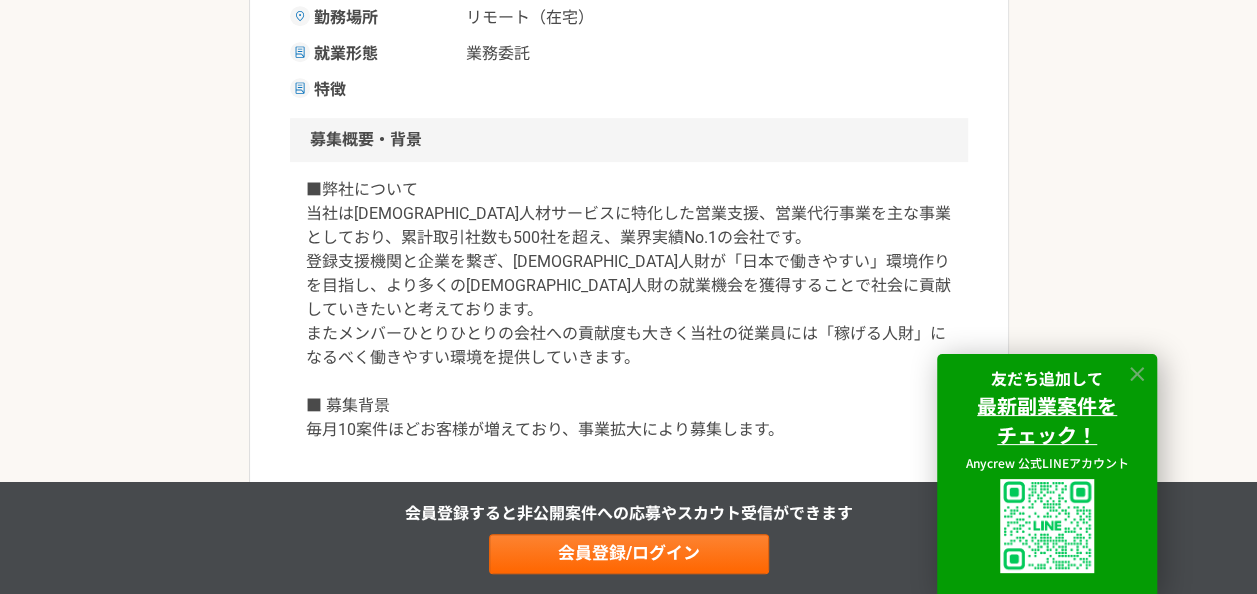 click 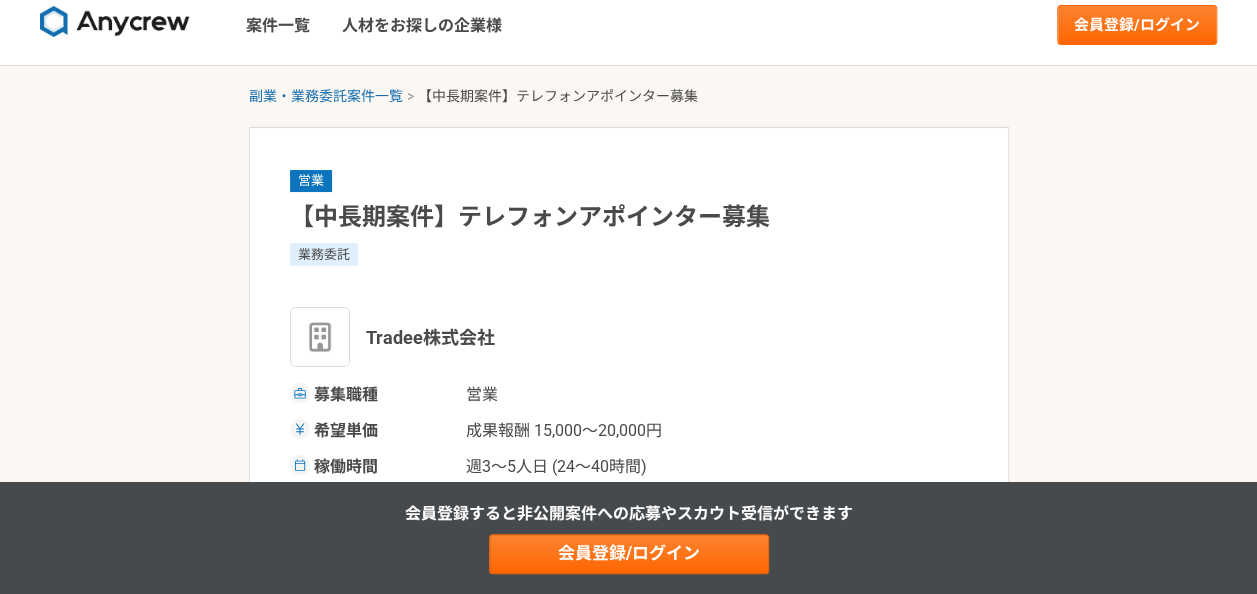 scroll, scrollTop: 0, scrollLeft: 0, axis: both 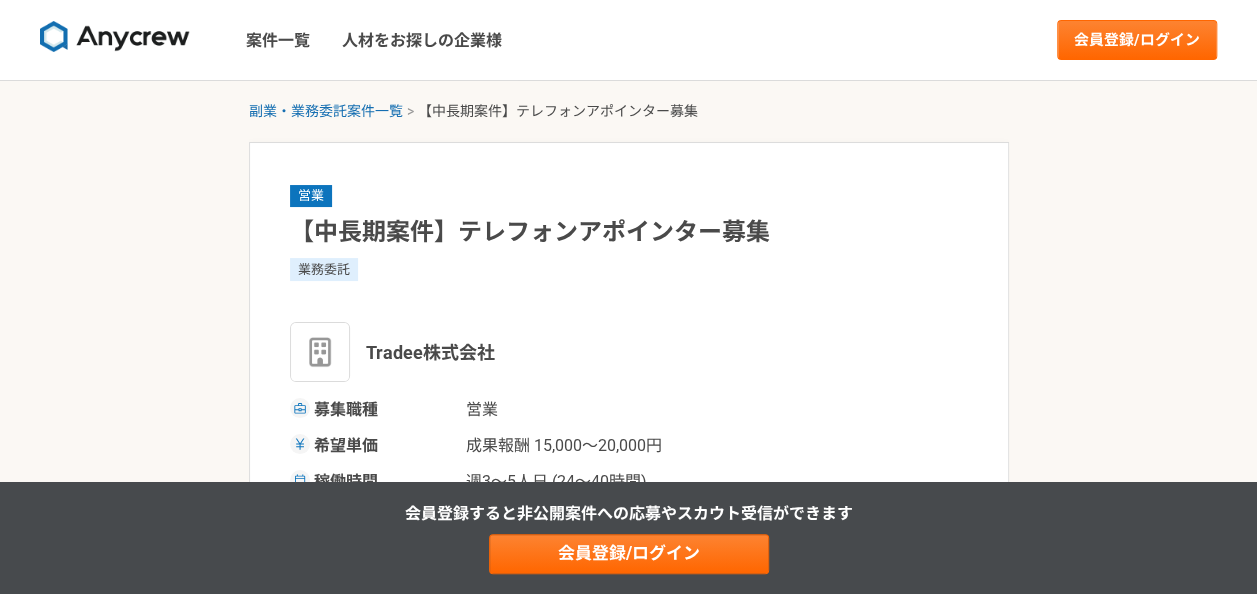 click on "副業・業務委託案件一覧 【中長期案件】テレフォンアポインター募集 営業 【中長期案件】テレフォンアポインター募集 業務委託 Tradee株式会社 募集職種 営業 希望単価 成果報酬 15,000〜20,000円 稼働時間 週3〜5人日 (24〜40時間) 勤務場所 リモート（在宅） 就業形態 業務委託 特徴 募集概要・背景 業務内容 求める人物像 ■このような方を募集しています
・営業経験を活かしたい
・過去にテレアポの経験があり、活かしたいと思っている
・営業経験1年以上（テレアポ・訪販問わず）
求めるスキル 代理店営業 インサイドセールス フィールドセールス その他の条件・環境 募集期間 2025年07月24日まで 募集企業 Tradee株式会社 会員登録" at bounding box center [628, 1428] 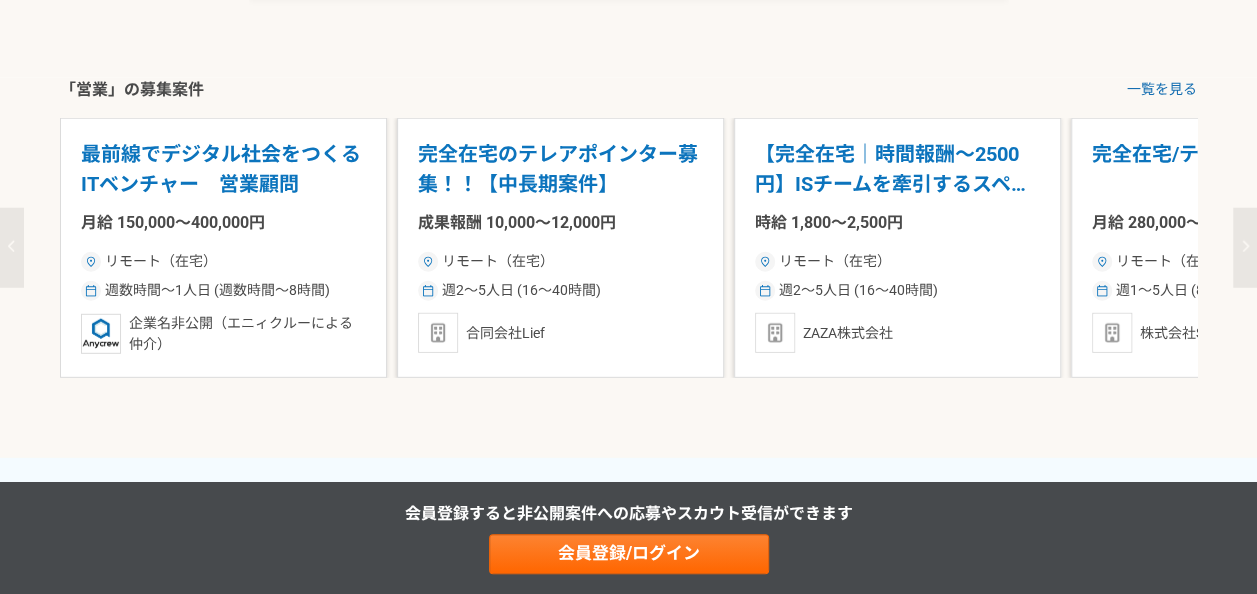 scroll, scrollTop: 2700, scrollLeft: 0, axis: vertical 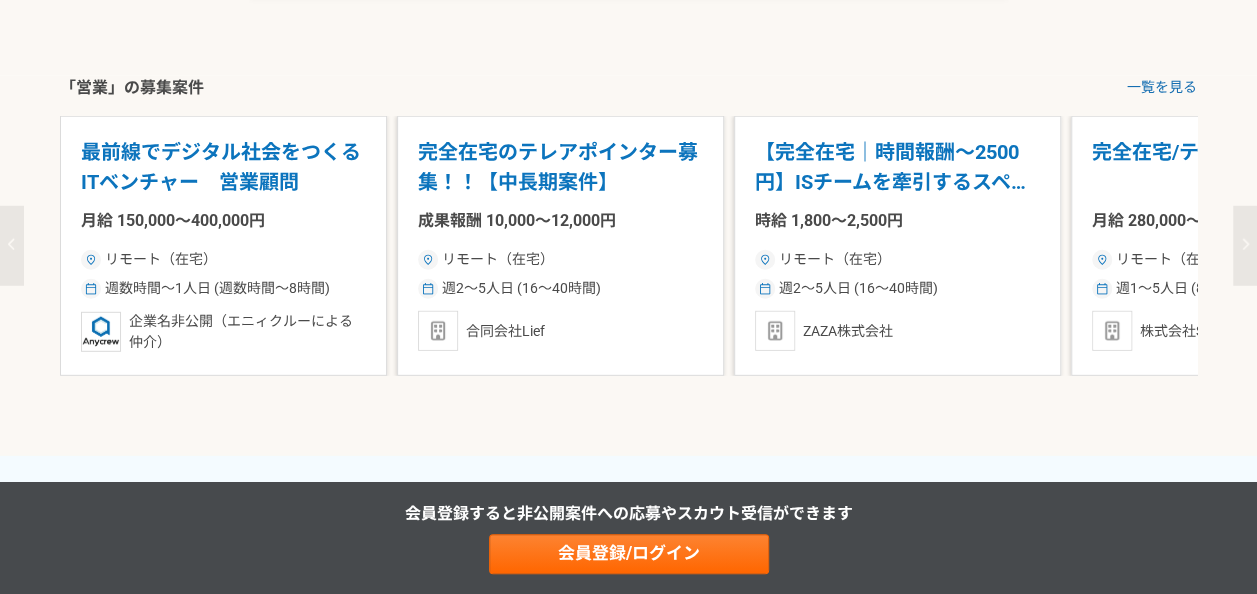 click on "完全在宅のテレアポインター募集！！【中長期案件】" at bounding box center [560, 167] 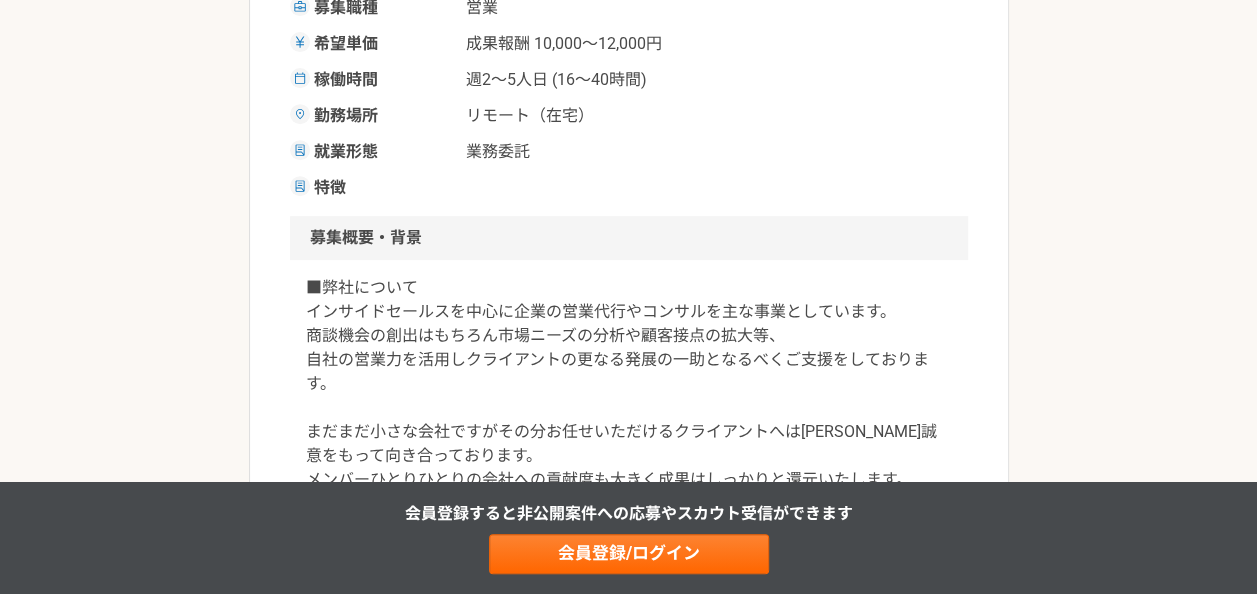 scroll, scrollTop: 500, scrollLeft: 0, axis: vertical 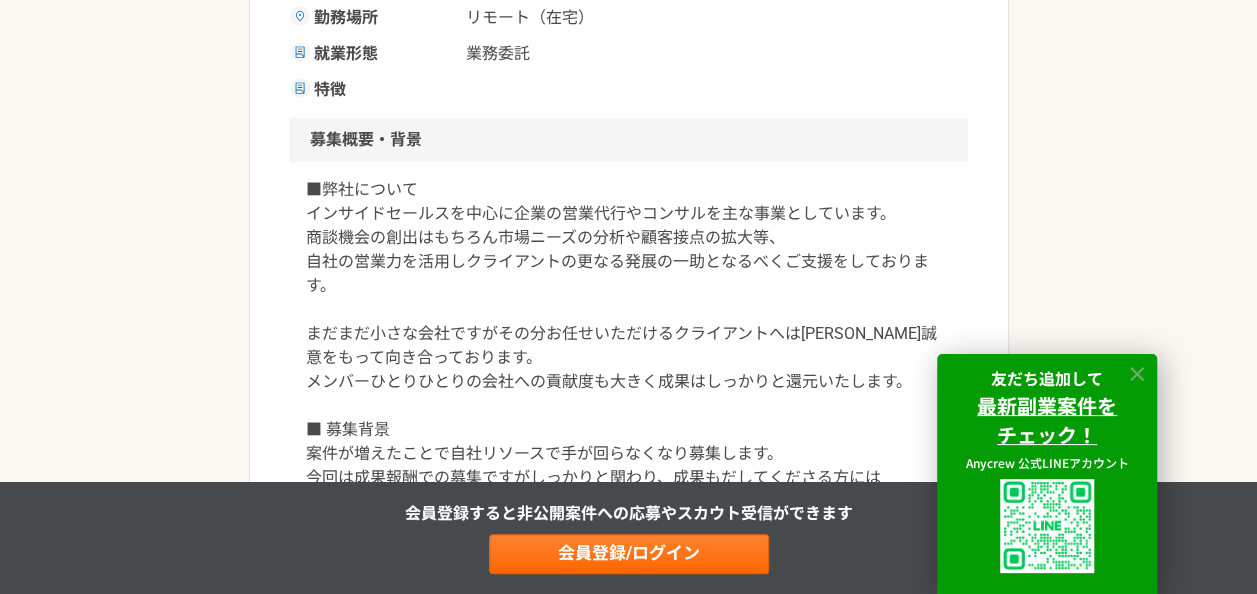 click 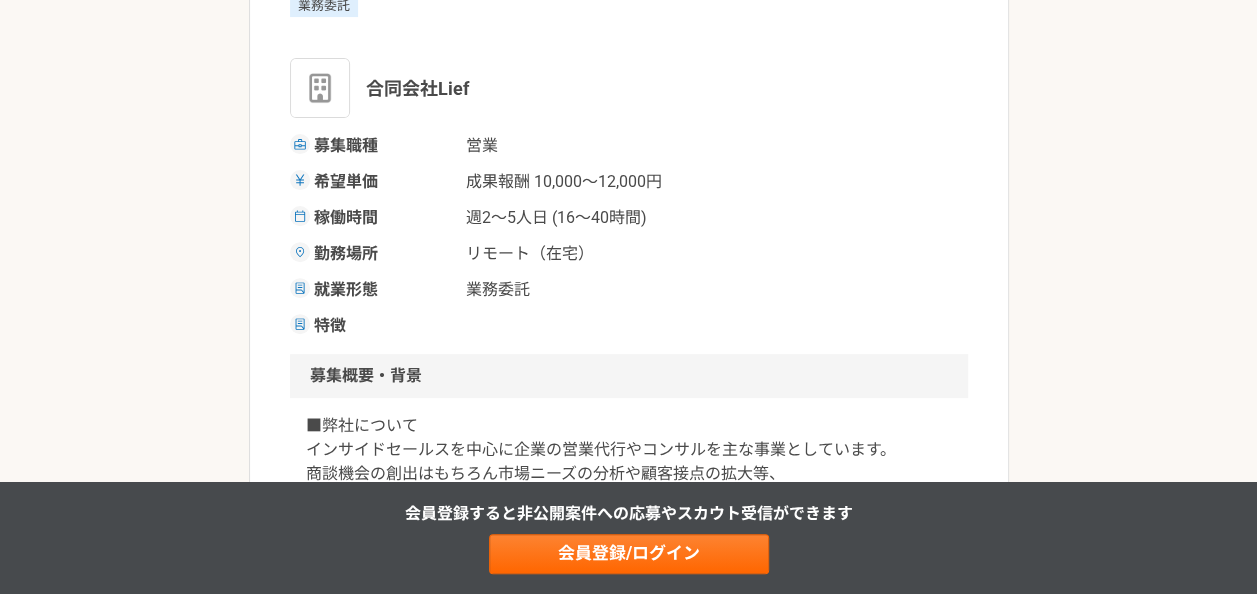 scroll, scrollTop: 100, scrollLeft: 0, axis: vertical 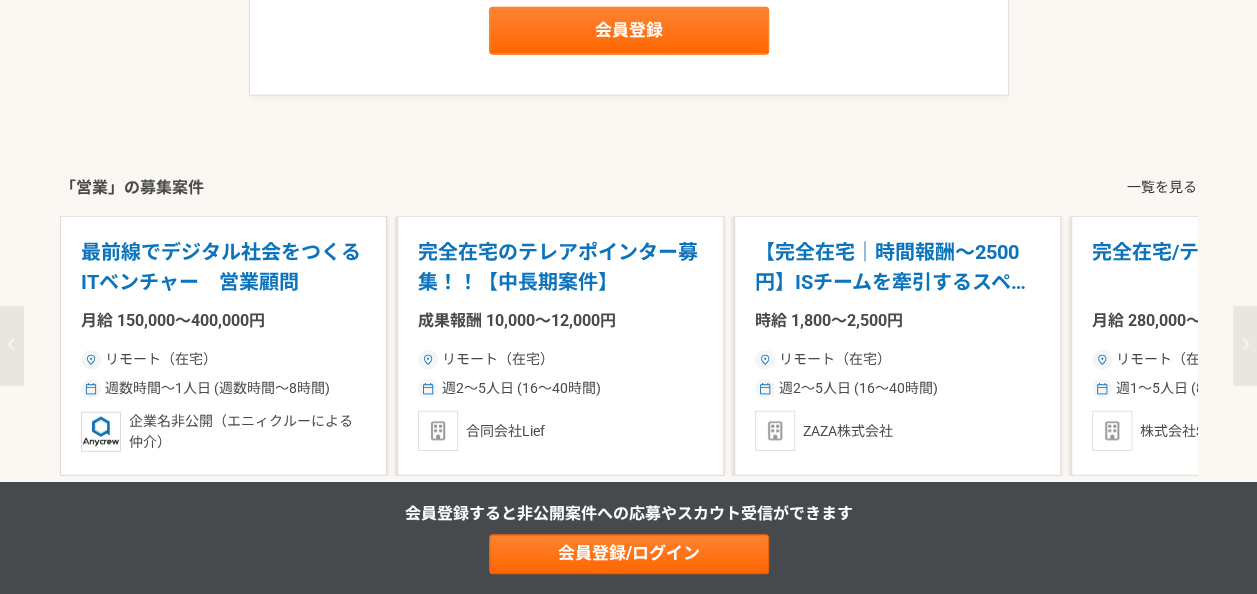 click on "一覧を見る" at bounding box center (1162, 187) 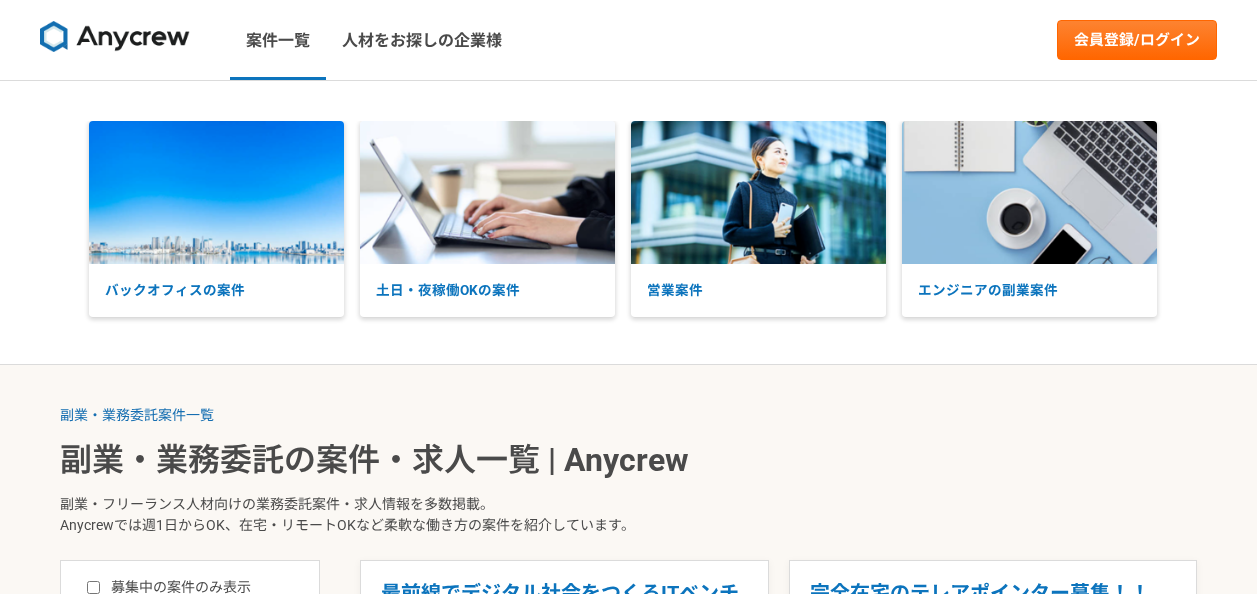 scroll, scrollTop: 0, scrollLeft: 0, axis: both 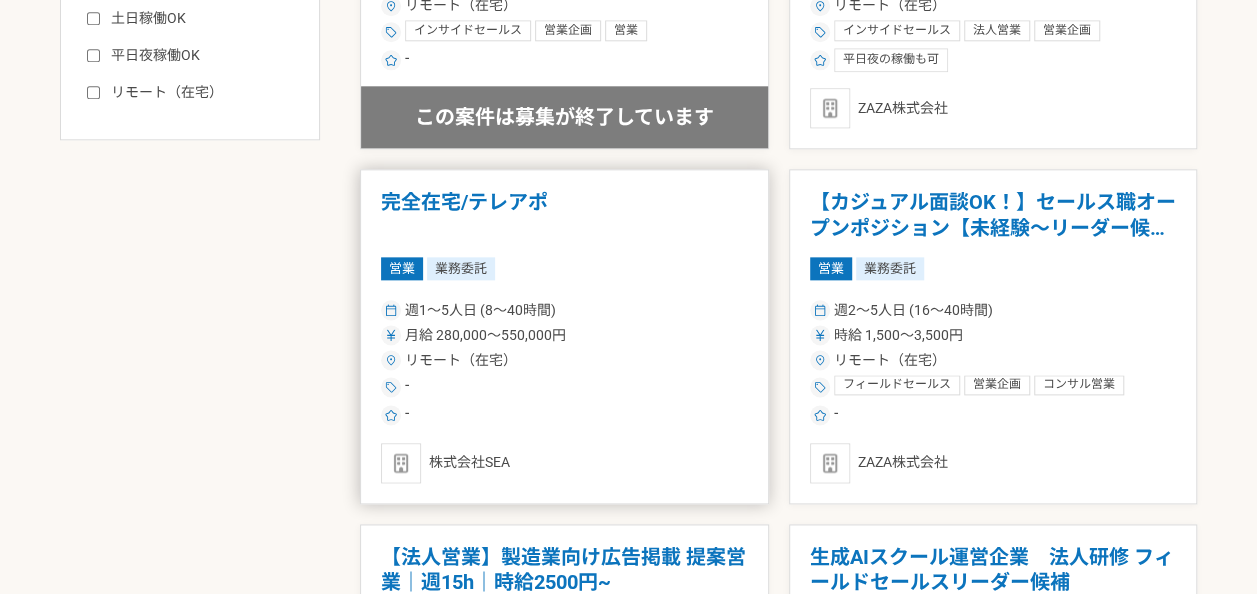 click on "週1〜5人日 (8〜40時間) 月給 280,000〜550,000円 リモート（在宅） - -" at bounding box center [564, 361] 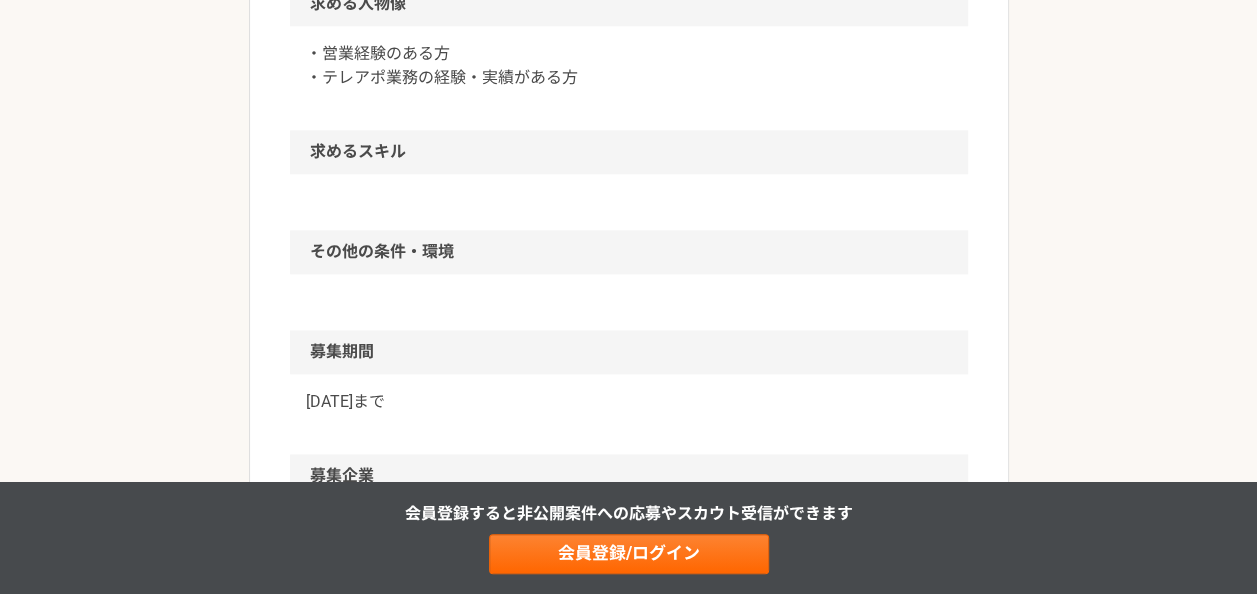 scroll, scrollTop: 800, scrollLeft: 0, axis: vertical 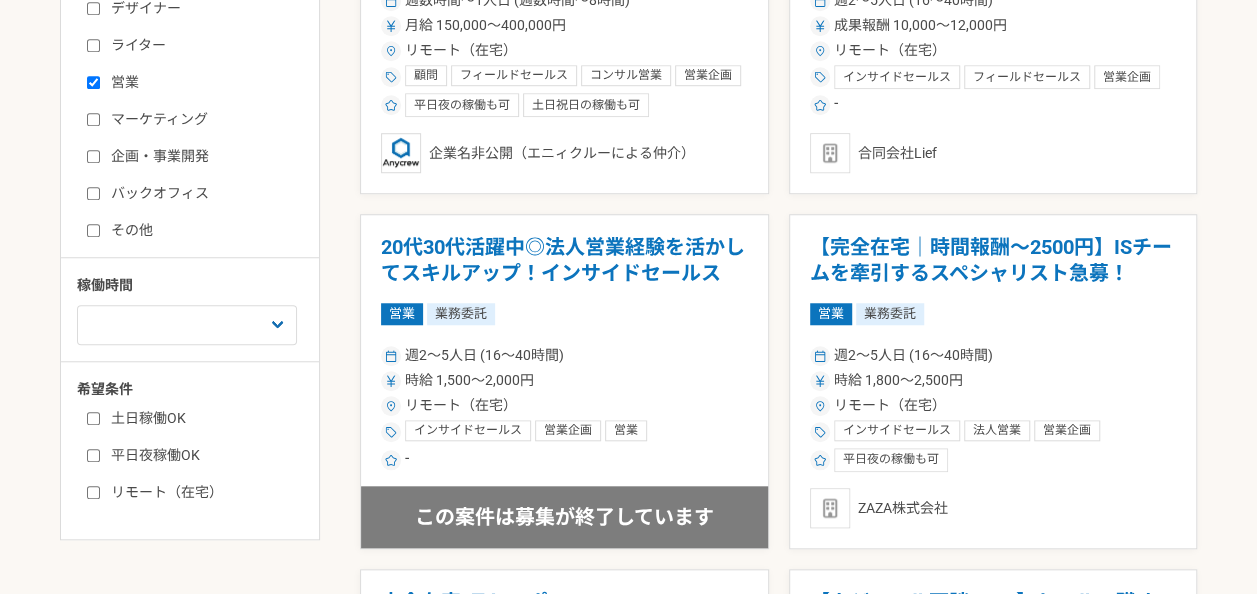 click on "土日稼働OK" at bounding box center (93, 418) 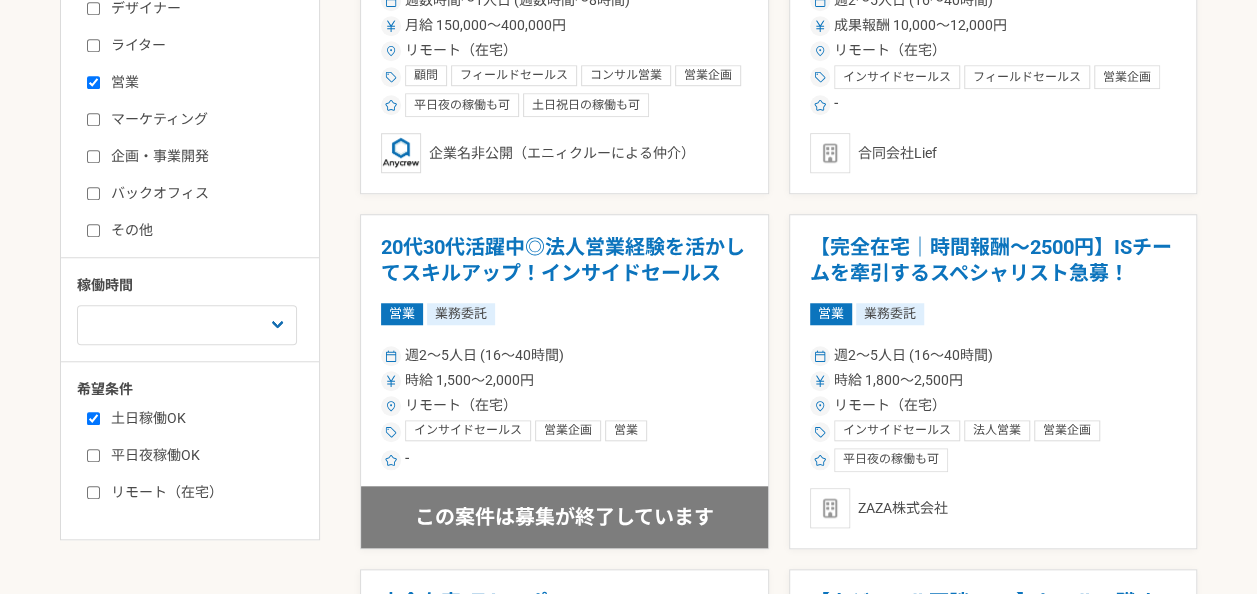 checkbox on "true" 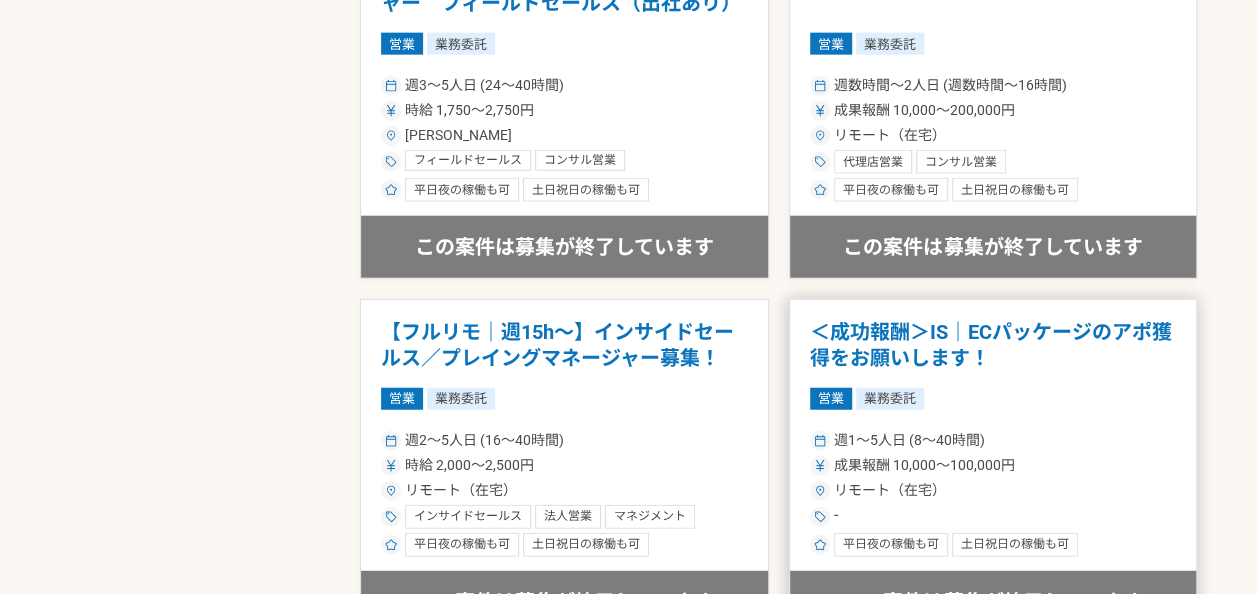 scroll, scrollTop: 2500, scrollLeft: 0, axis: vertical 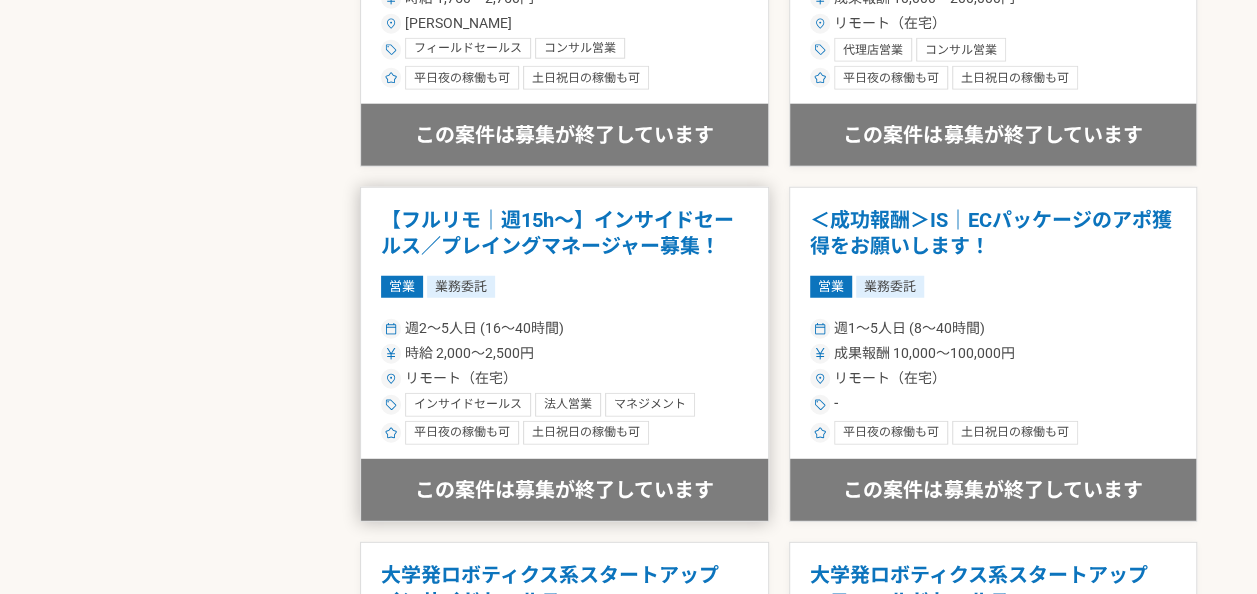 click on "【フルリモ｜週15h〜】インサイドセールス／プレイングマネージャー募集！" at bounding box center [564, 233] 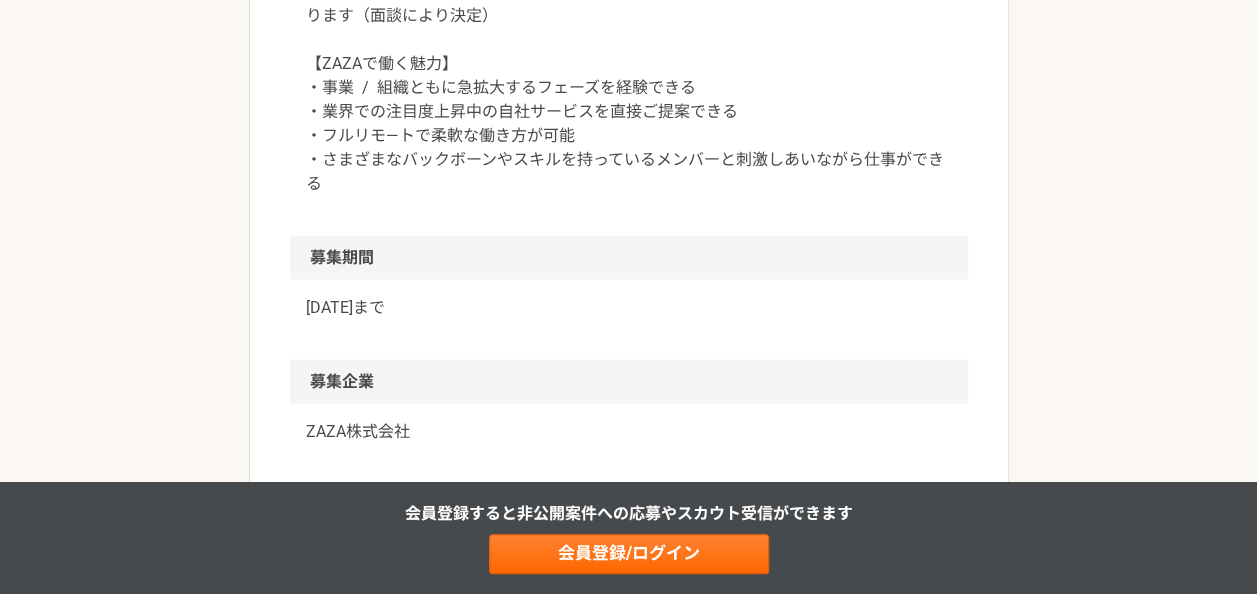 scroll, scrollTop: 2300, scrollLeft: 0, axis: vertical 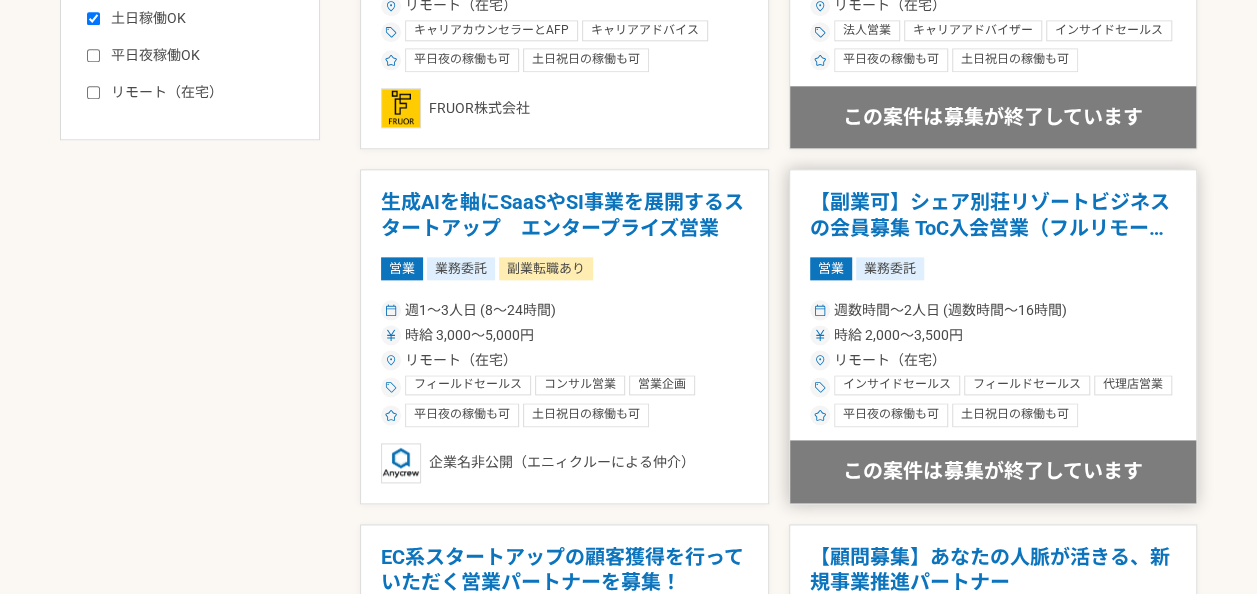 click on "【副業可】シェア別荘リゾートビジネスの会員募集 ToC入会営業（フルリモート可" at bounding box center (993, 215) 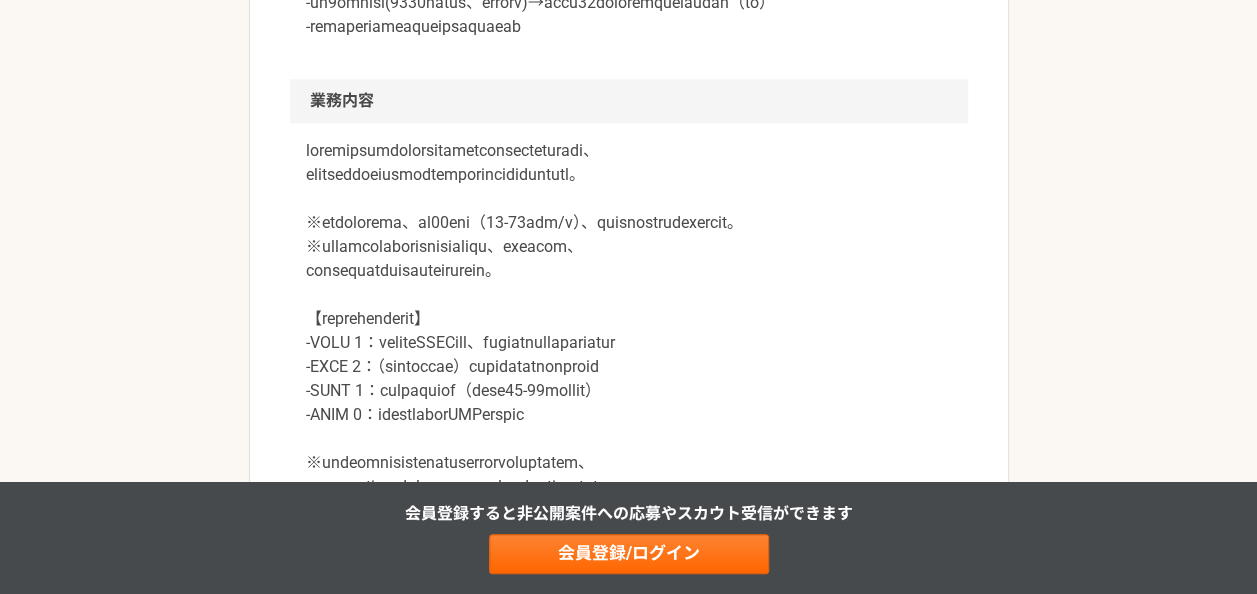 scroll, scrollTop: 1100, scrollLeft: 0, axis: vertical 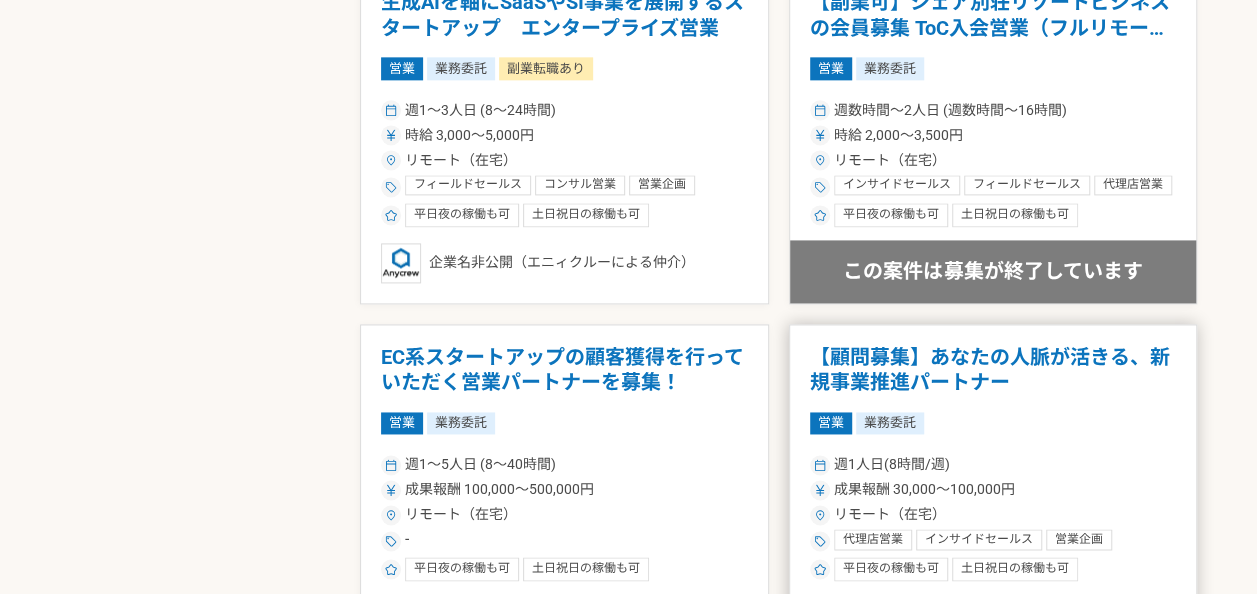 click on "【顧問募集】あなたの人脈が活きる、新規事業推進パートナー" at bounding box center (993, 370) 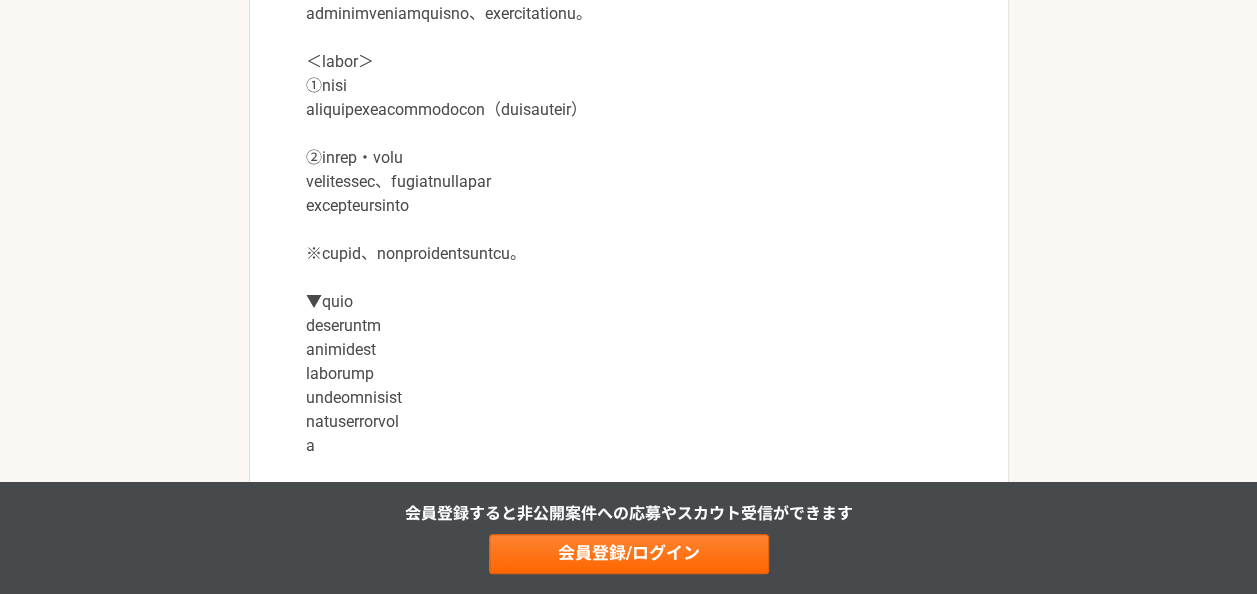 scroll, scrollTop: 1100, scrollLeft: 0, axis: vertical 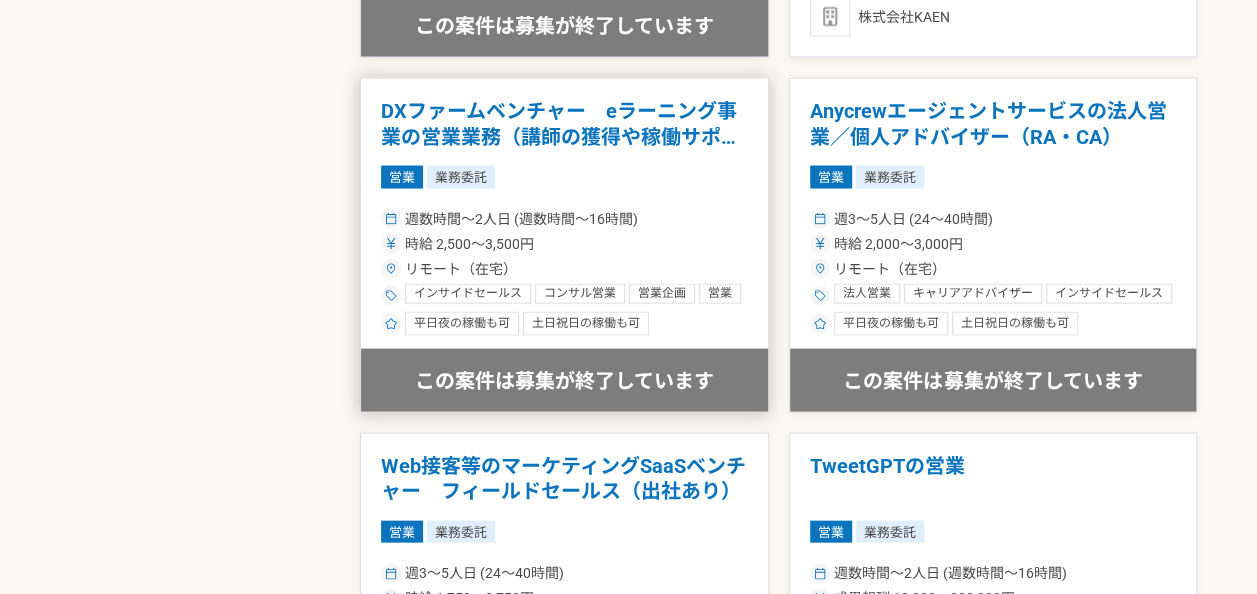 click on "DXファームベンチャー　eラーニング事業の営業業務（講師の獲得や稼働サポート）" at bounding box center [564, 124] 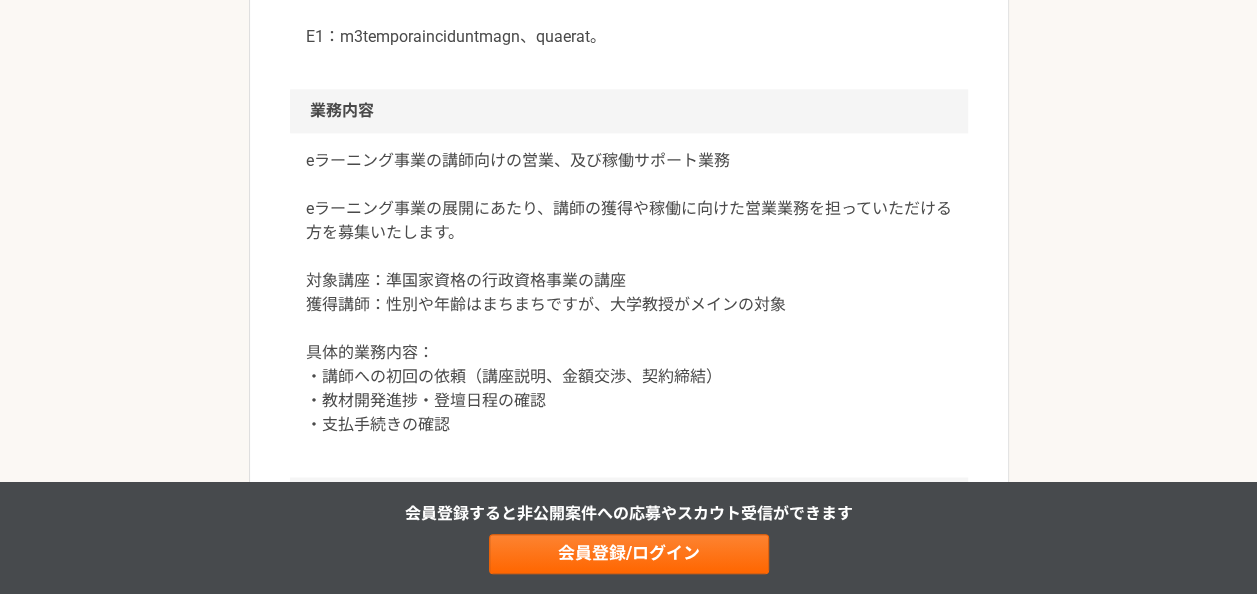 scroll, scrollTop: 1500, scrollLeft: 0, axis: vertical 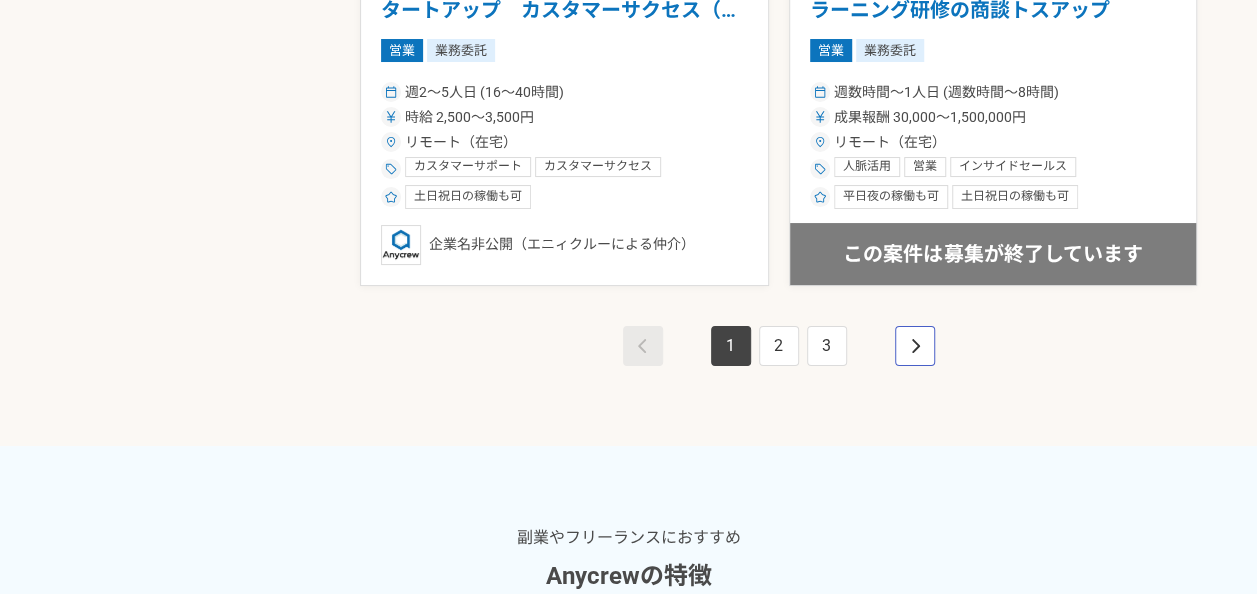 click at bounding box center [915, 346] 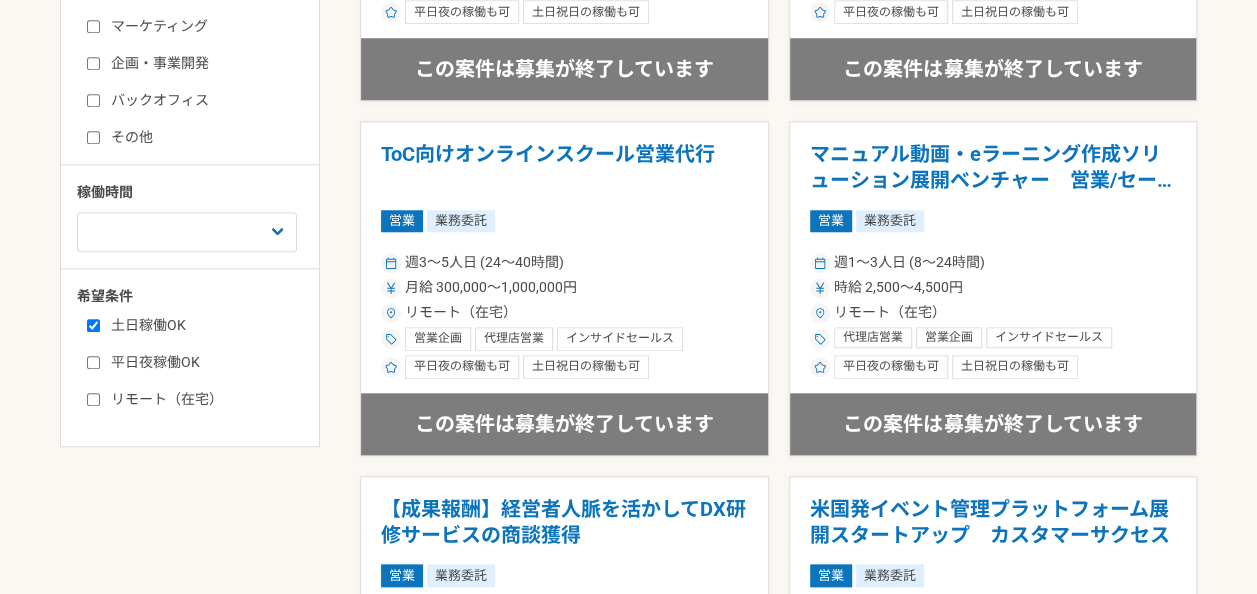 scroll, scrollTop: 500, scrollLeft: 0, axis: vertical 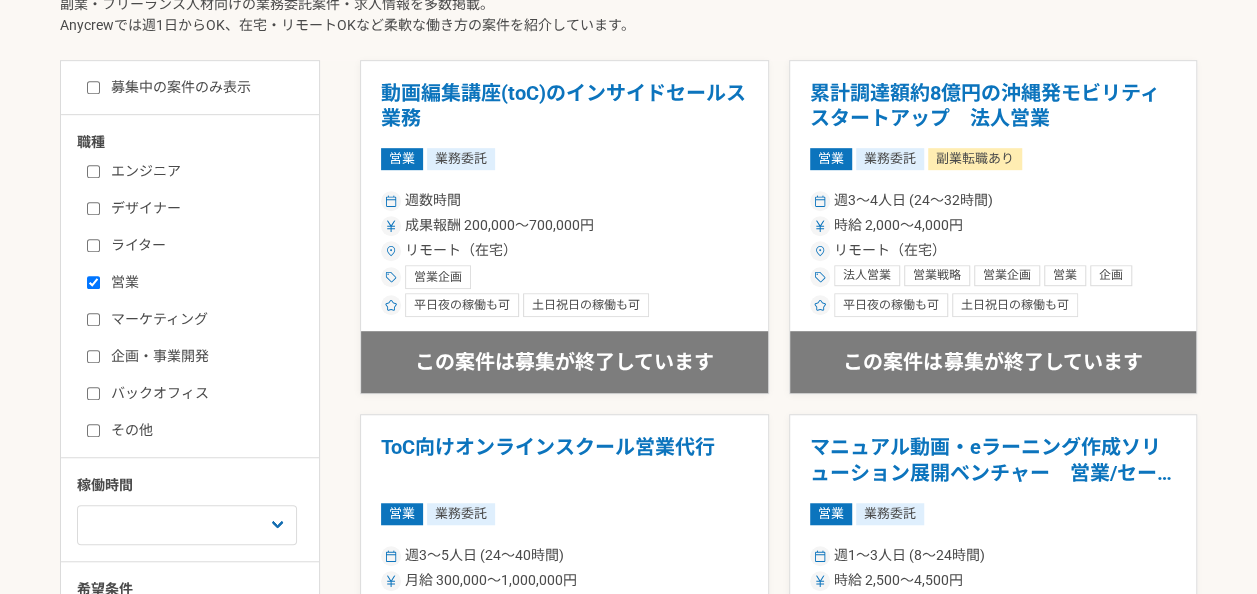 click on "募集中の案件のみ表示" at bounding box center [93, 87] 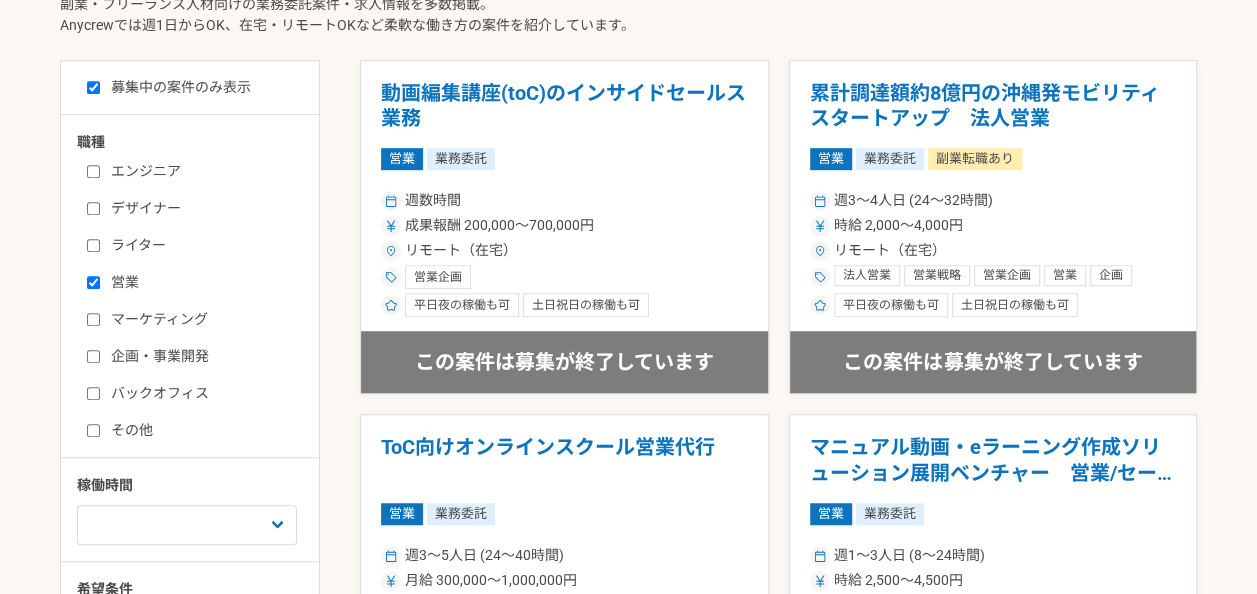 checkbox on "true" 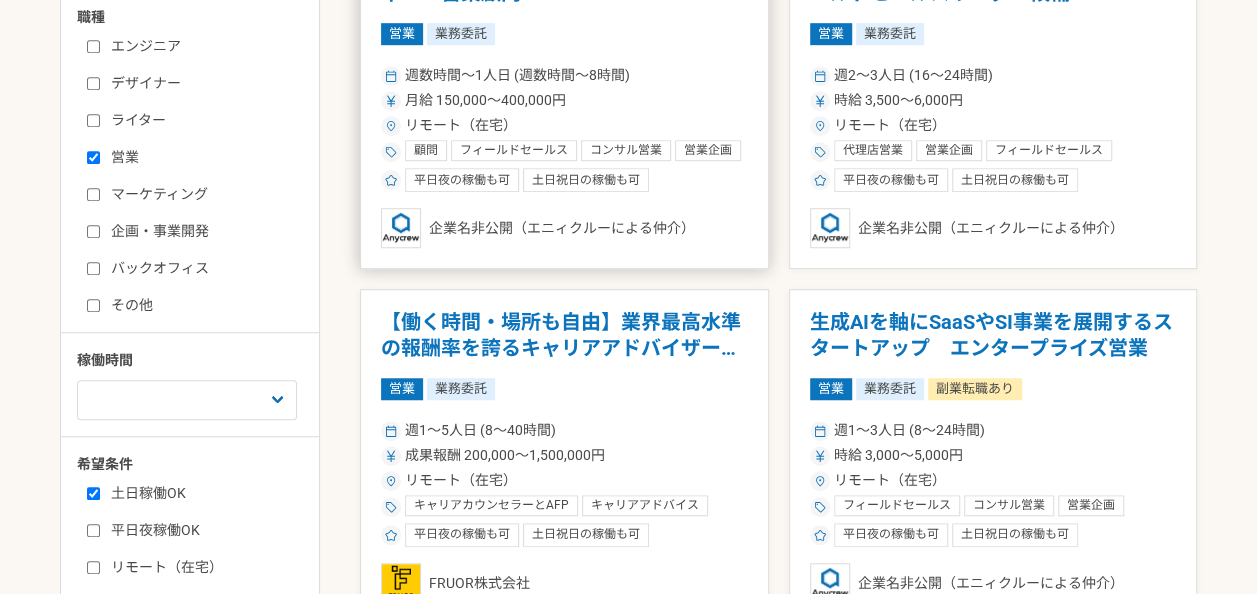 scroll, scrollTop: 800, scrollLeft: 0, axis: vertical 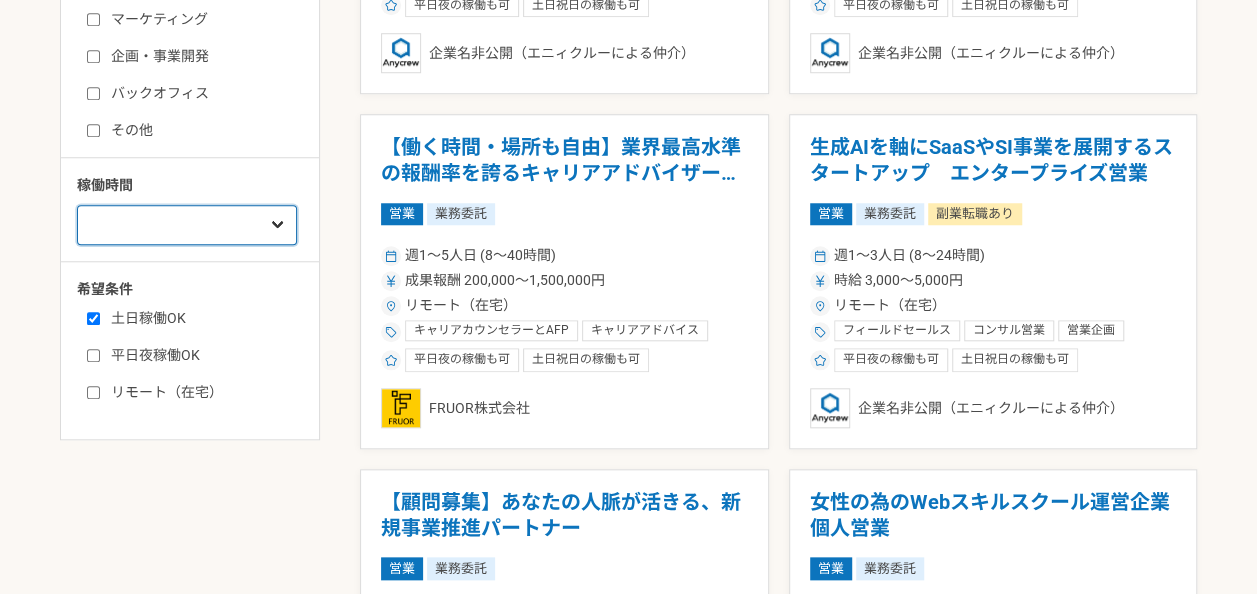 click on "週1人日（8時間）以下 週2人日（16時間）以下 週3人日（24時間）以下 週4人日（32時間）以下 週5人日（40時間）以下" at bounding box center [187, 225] 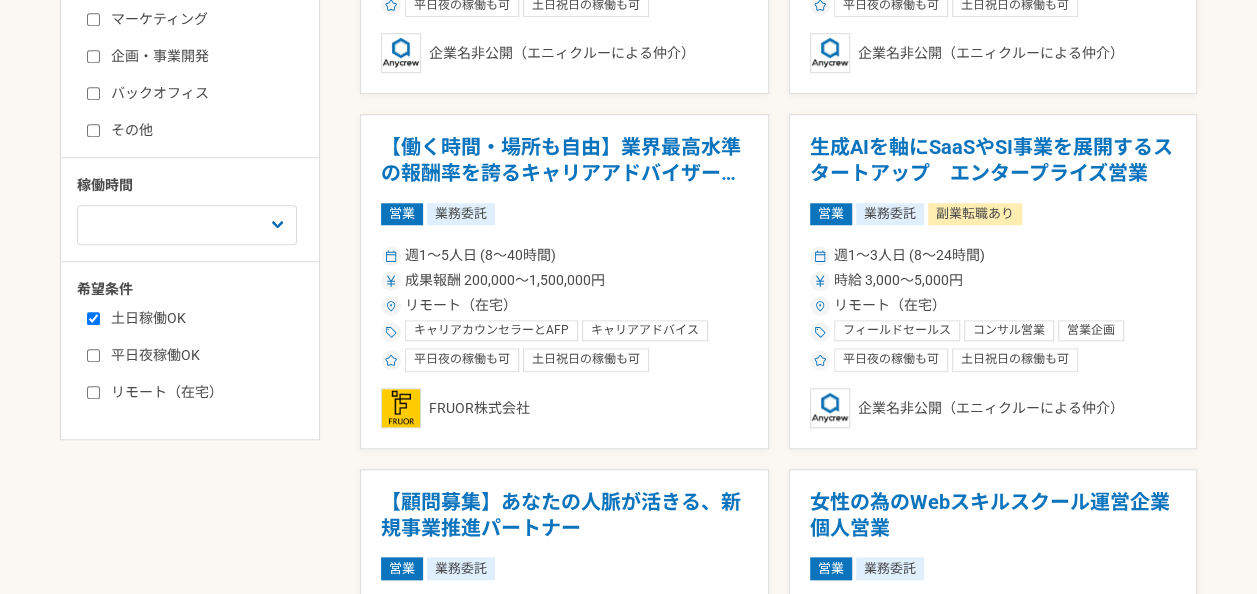 click on "募集中の案件のみ表示 職種 エンジニア デザイナー ライター 営業 マーケティング 企画・事業開発 バックオフィス その他 稼働時間 週1人日（8時間）以下 週2人日（16時間）以下 週3人日（24時間）以下 週4人日（32時間）以下 週5人日（40時間）以下 希望条件 土日稼働OK 平日夜稼働OK リモート（在宅） 最前線でデジタル社会をつくるITベンチャー　営業顧問 営業 業務委託 週数時間〜1人日 (週数時間〜8時間) 月給 150,000〜400,000円 リモート（在宅） 顧問 フィールドセールス コンサル営業 営業企画 営業 営業顧問 企業調査 平日夜の稼働も可 土日祝日の稼働も可 企業名非公開（[PERSON_NAME]による仲介） 生成AIスクール運営企業　法人研修 フィールドセールスリーダー候補 営業 業務委託 週2〜3人日 (16〜24時間) 時給 3,500〜6,000円 リモート（在宅） 代理店営業 AI" at bounding box center (628, 696) 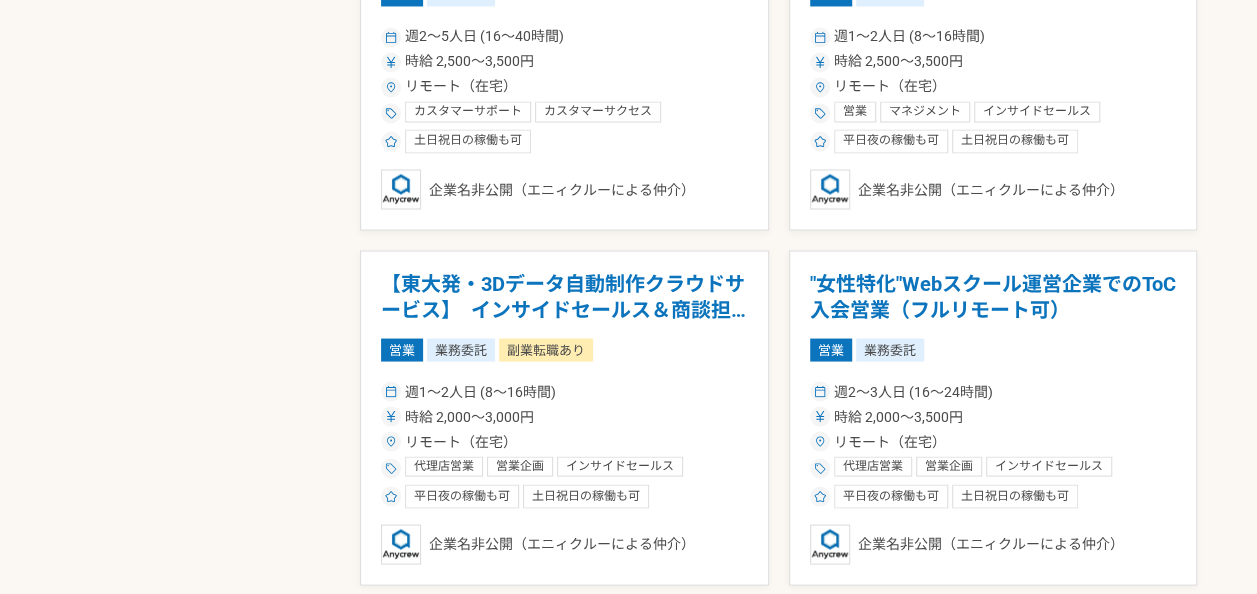 scroll, scrollTop: 2000, scrollLeft: 0, axis: vertical 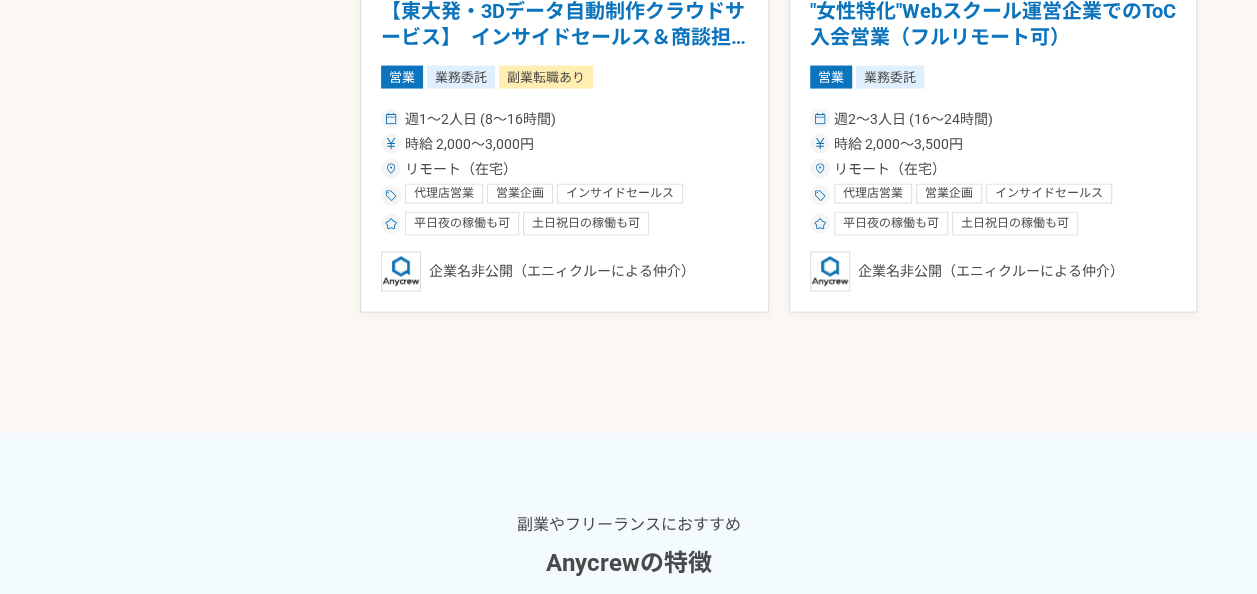 click on "募集中の案件のみ表示 職種 エンジニア デザイナー ライター 営業 マーケティング 企画・事業開発 バックオフィス その他 稼働時間 週1人日（8時間）以下 週2人日（16時間）以下 週3人日（24時間）以下 週4人日（32時間）以下 週5人日（40時間）以下 希望条件 土日稼働OK 平日夜稼働OK リモート（在宅） 最前線でデジタル社会をつくるITベンチャー　営業顧問 営業 業務委託 週数時間〜1人日 (週数時間〜8時間) 月給 150,000〜400,000円 リモート（在宅） 顧問 フィールドセールス コンサル営業 営業企画 営業 営業顧問 企業調査 平日夜の稼働も可 土日祝日の稼働も可 企業名非公開（[PERSON_NAME]による仲介） 生成AIスクール運営企業　法人研修 フィールドセールスリーダー候補 営業 業務委託 週2〜3人日 (16〜24時間) 時給 3,500〜6,000円 リモート（在宅） 代理店営業 AI" at bounding box center (628, -504) 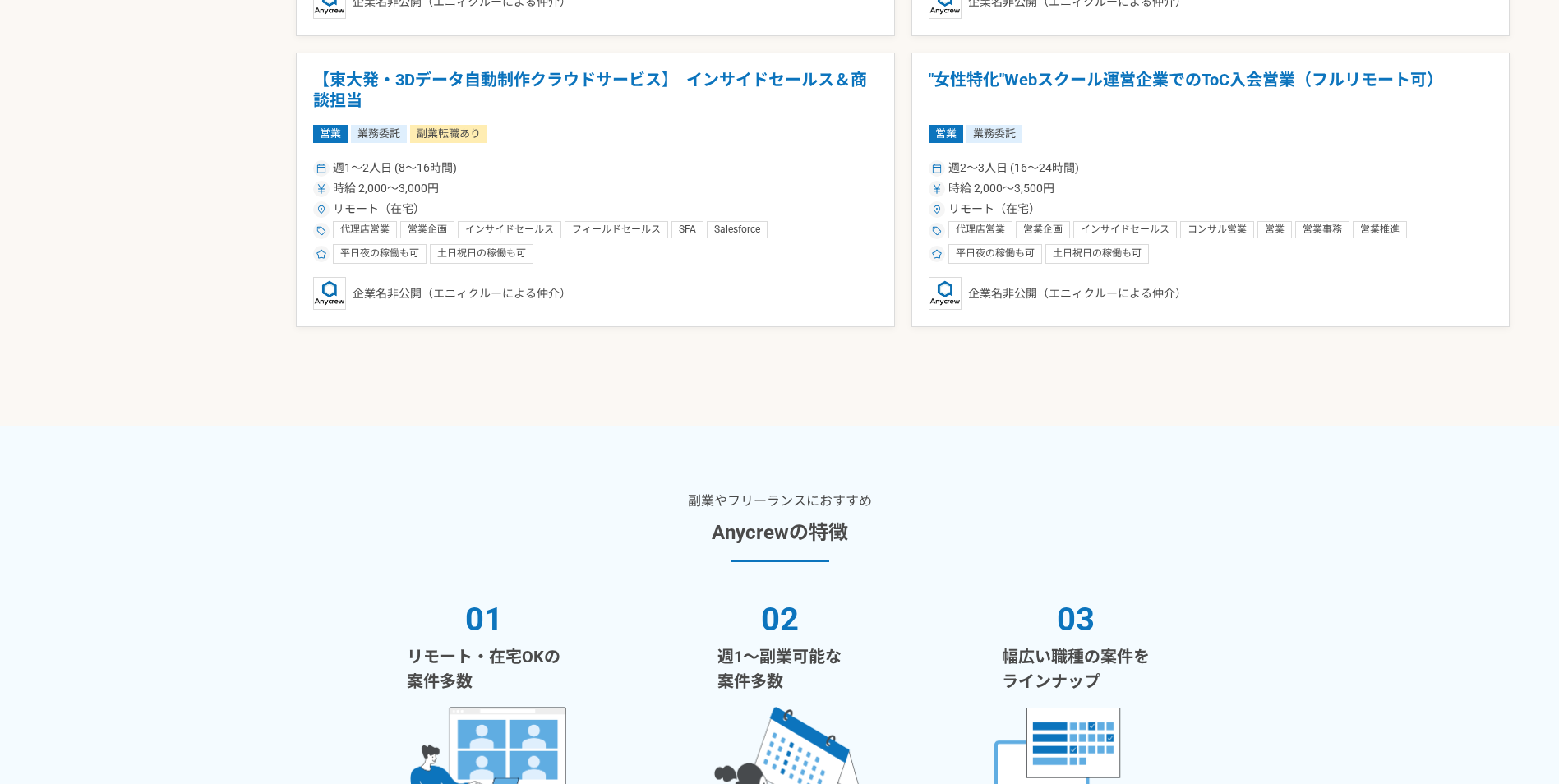 scroll, scrollTop: 1715, scrollLeft: 0, axis: vertical 